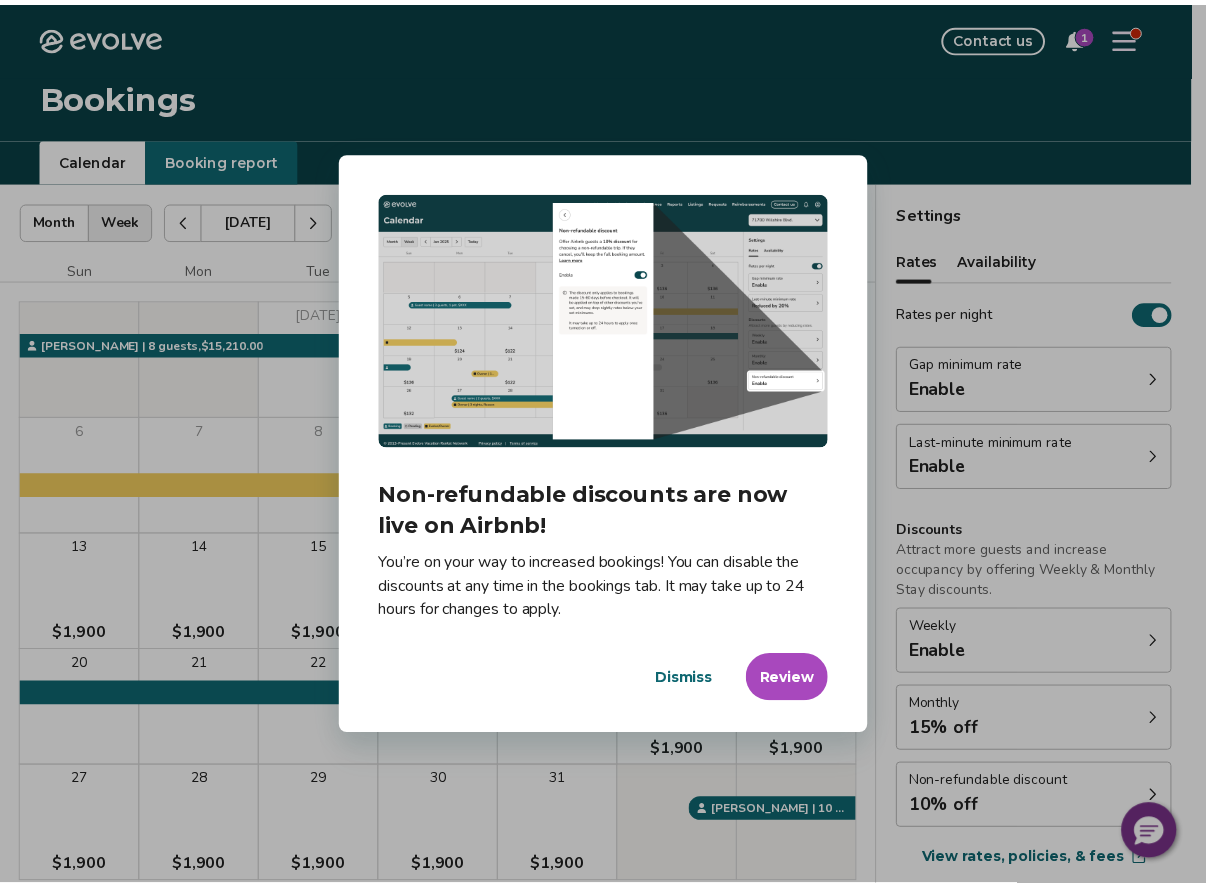 scroll, scrollTop: 0, scrollLeft: 0, axis: both 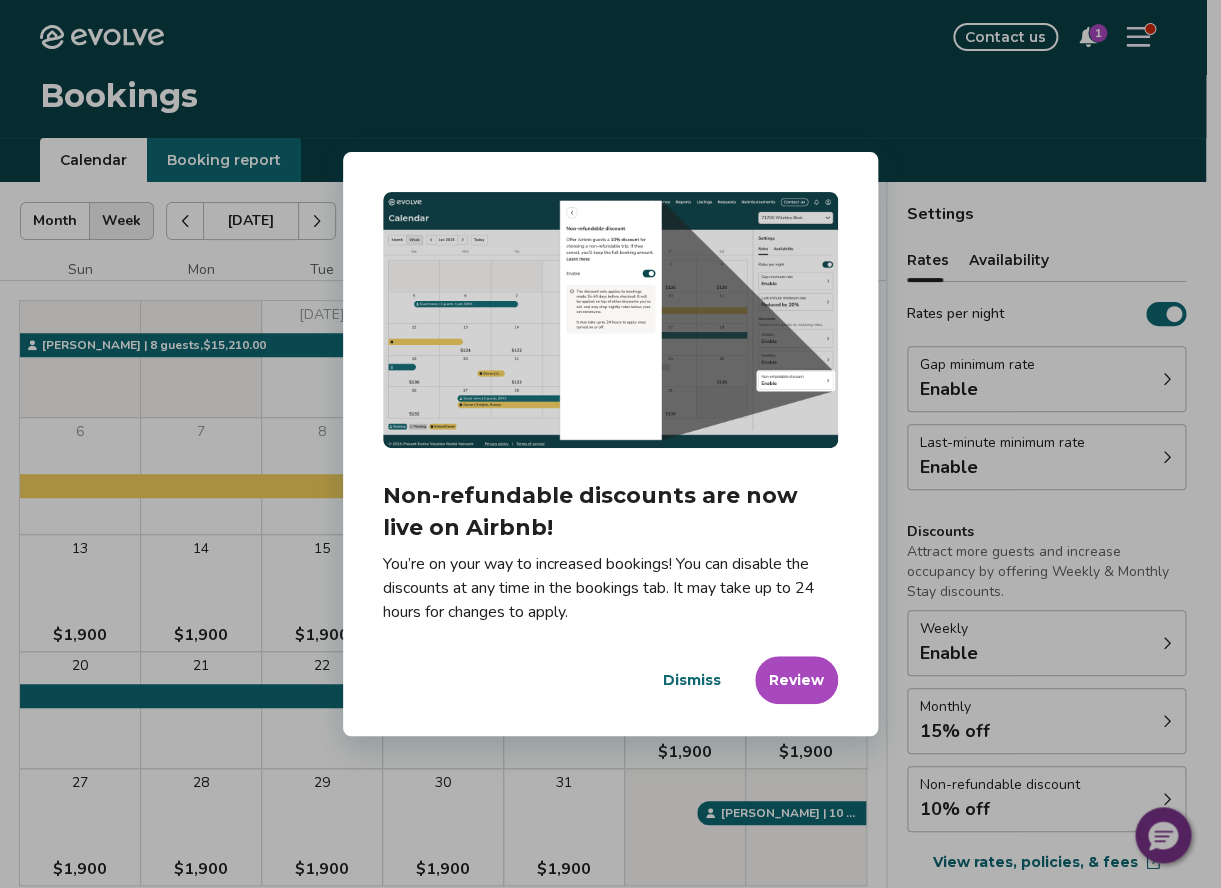 click on "Dismiss" at bounding box center [692, 680] 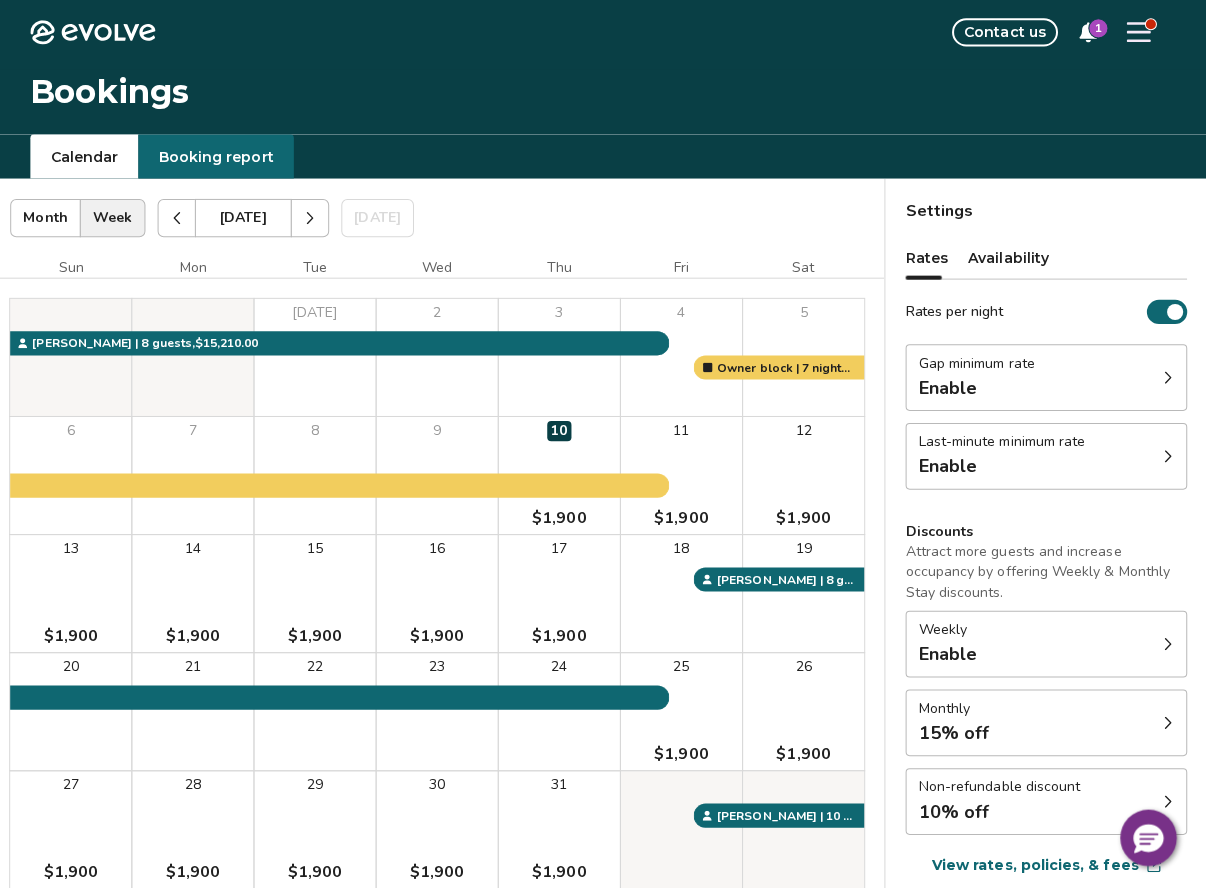 click 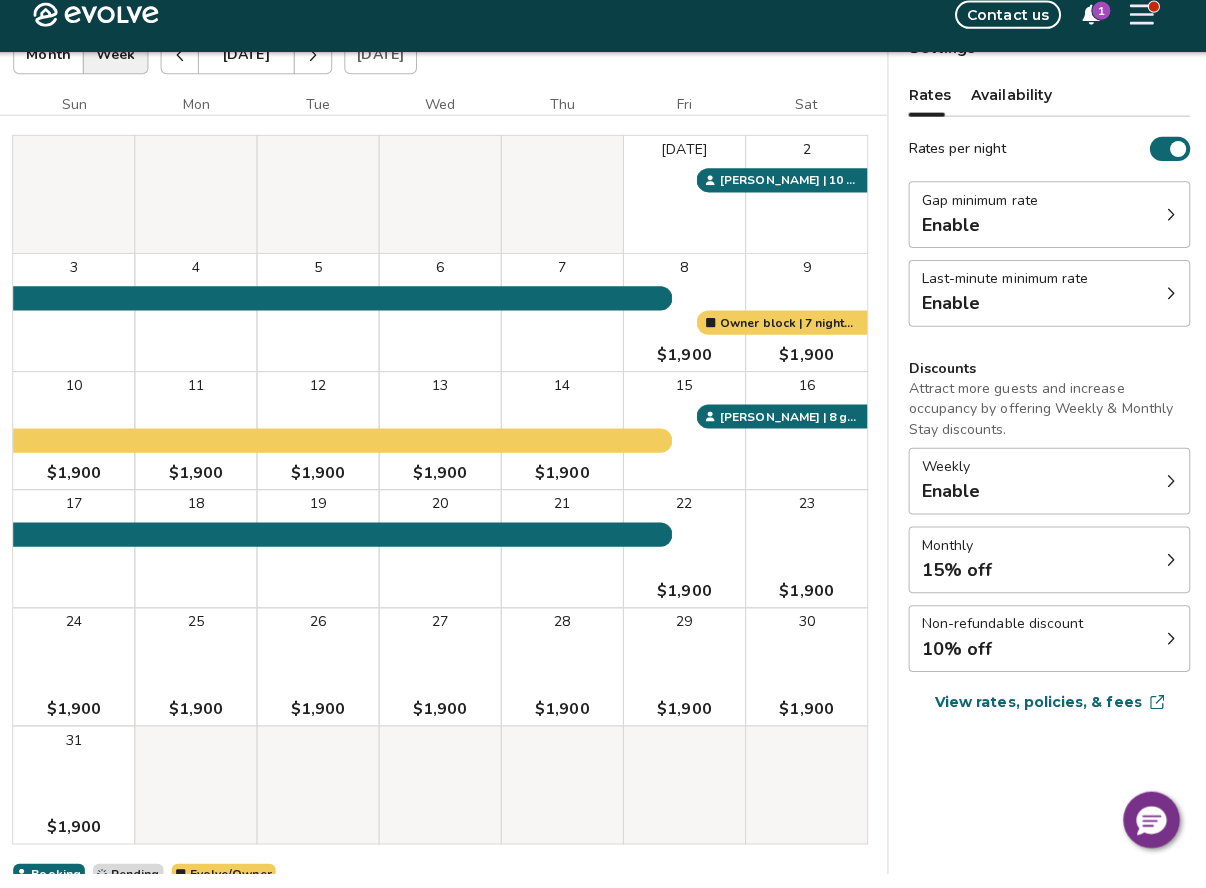 scroll, scrollTop: 144, scrollLeft: 0, axis: vertical 